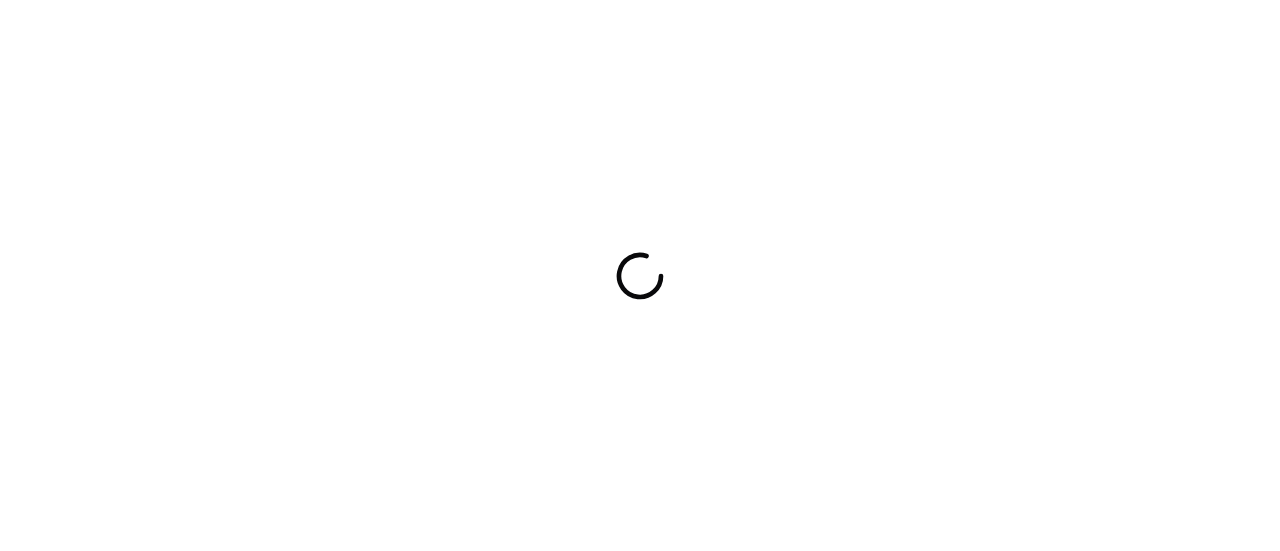 scroll, scrollTop: 0, scrollLeft: 0, axis: both 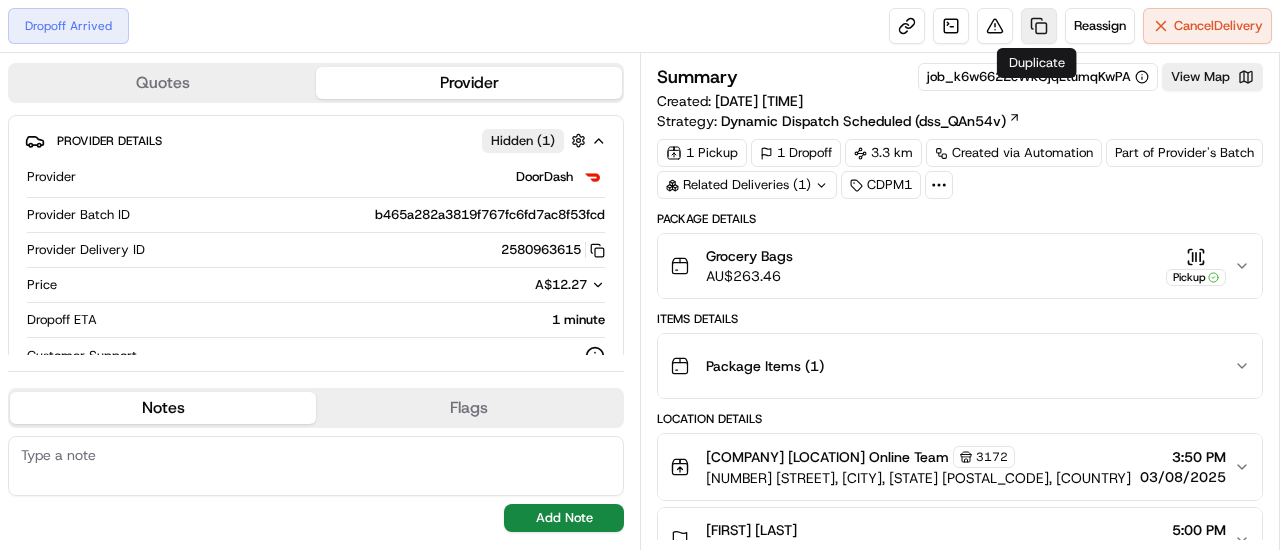 click at bounding box center [1039, 26] 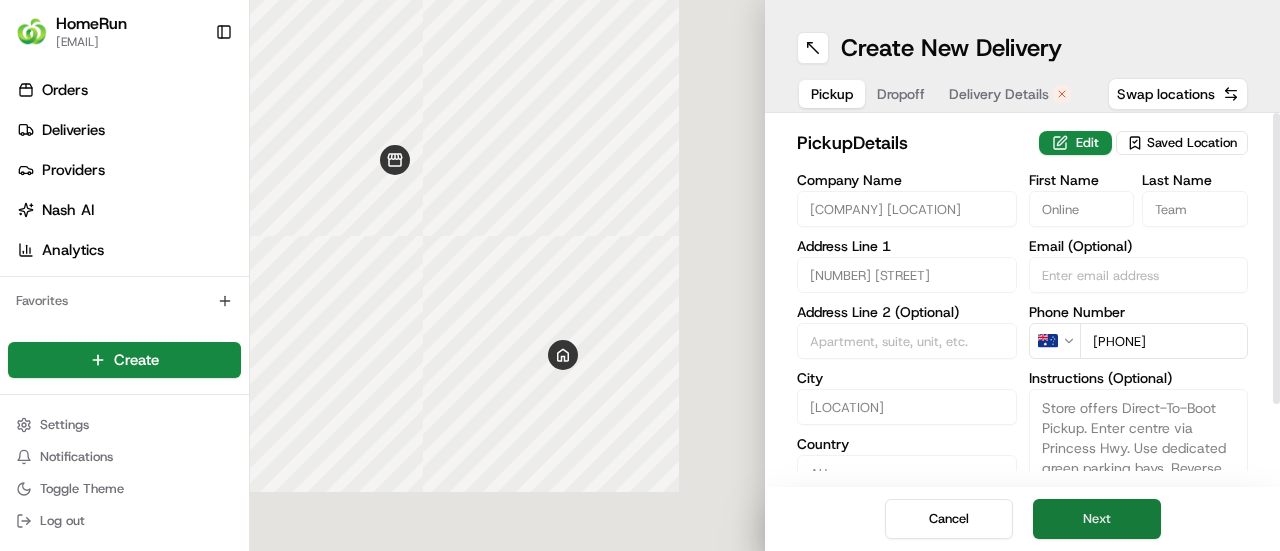 click on "Next" at bounding box center (1097, 519) 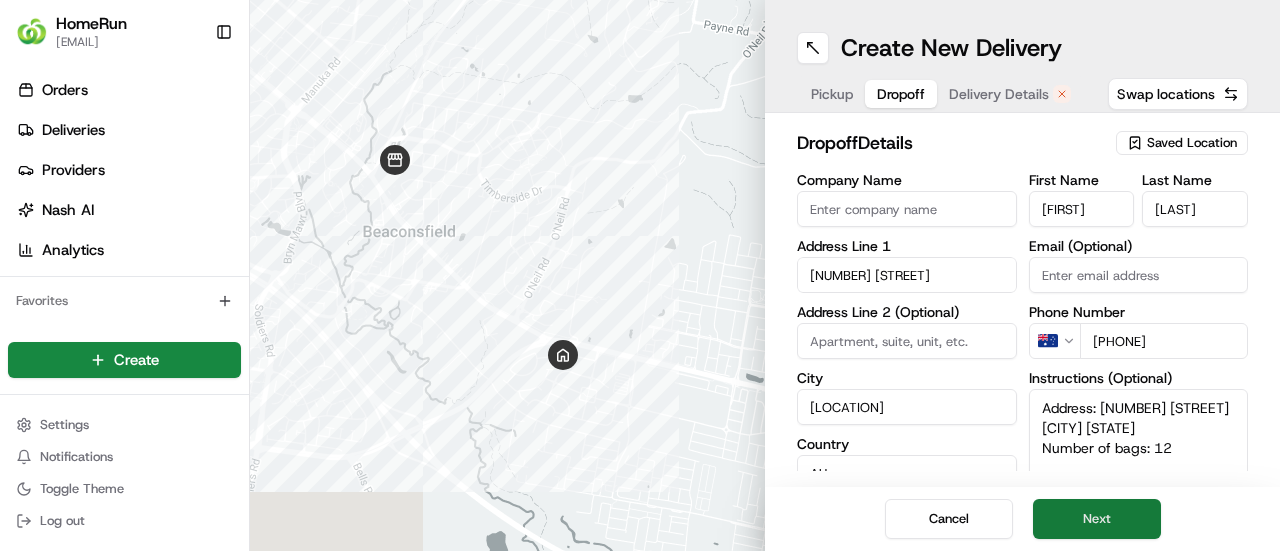 click on "Next" at bounding box center (1097, 519) 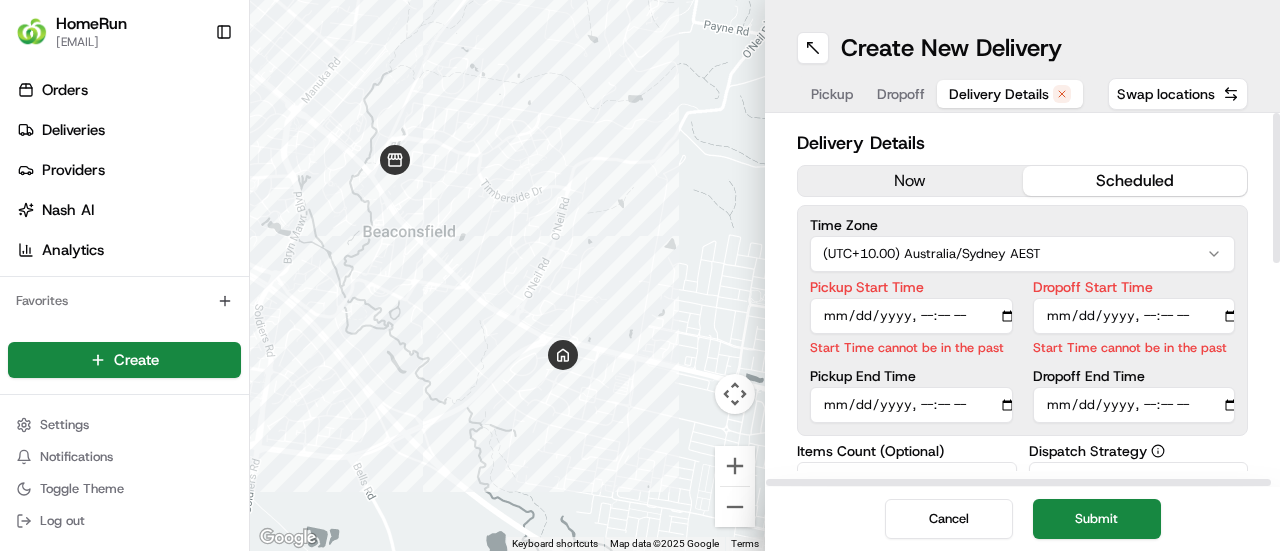 click on "now" at bounding box center (910, 181) 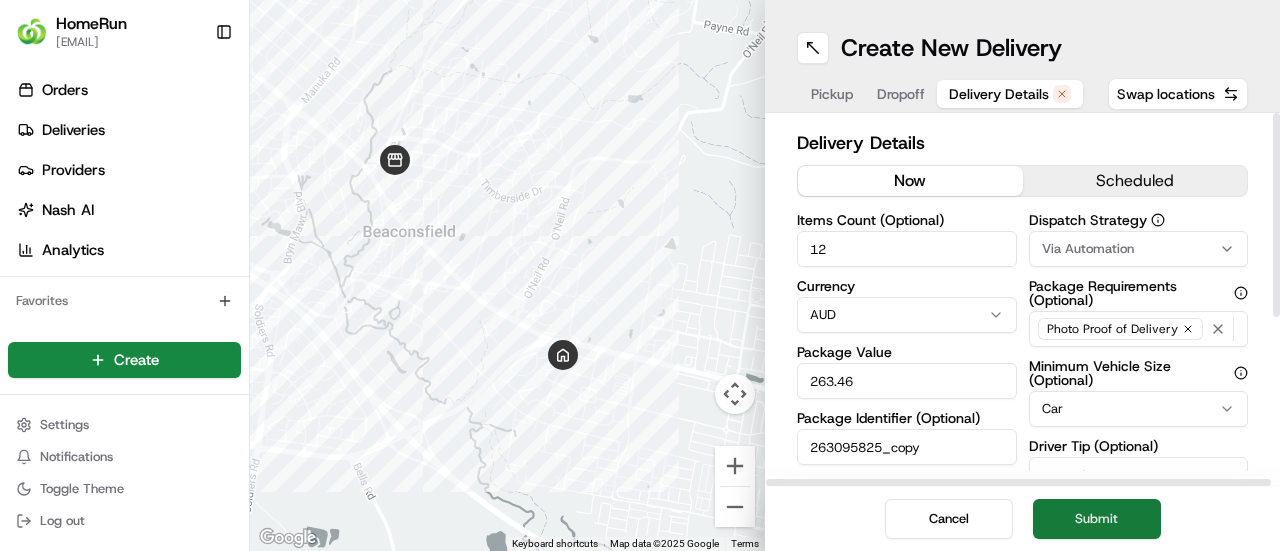 click on "Submit" at bounding box center [1097, 519] 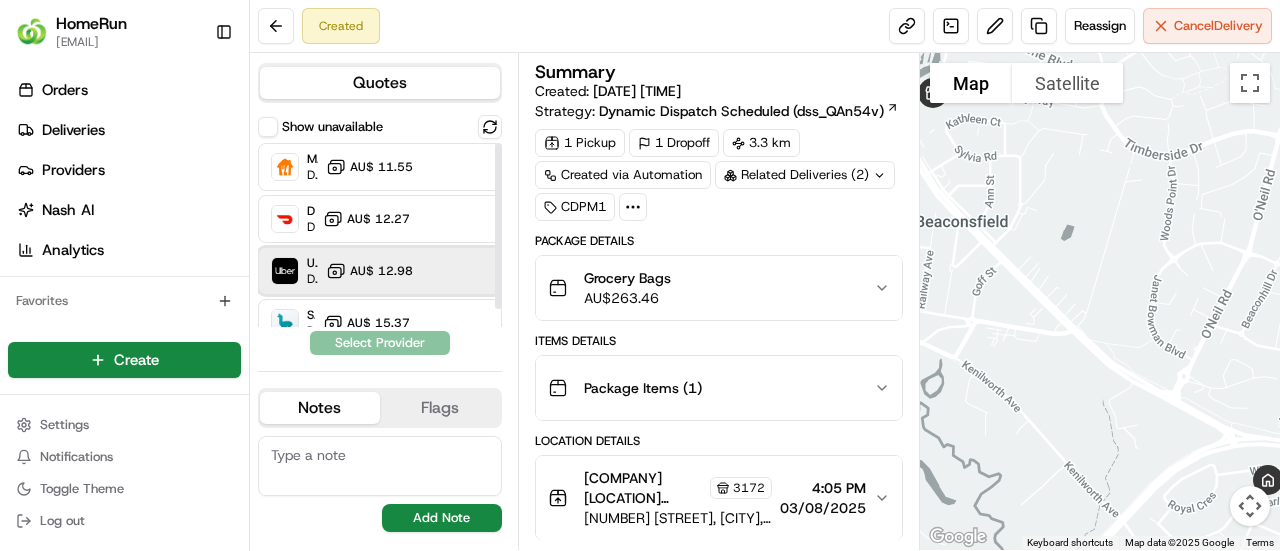 click on "Uber Dropoff ETA   35 minutes AU$   12.98" at bounding box center (380, 271) 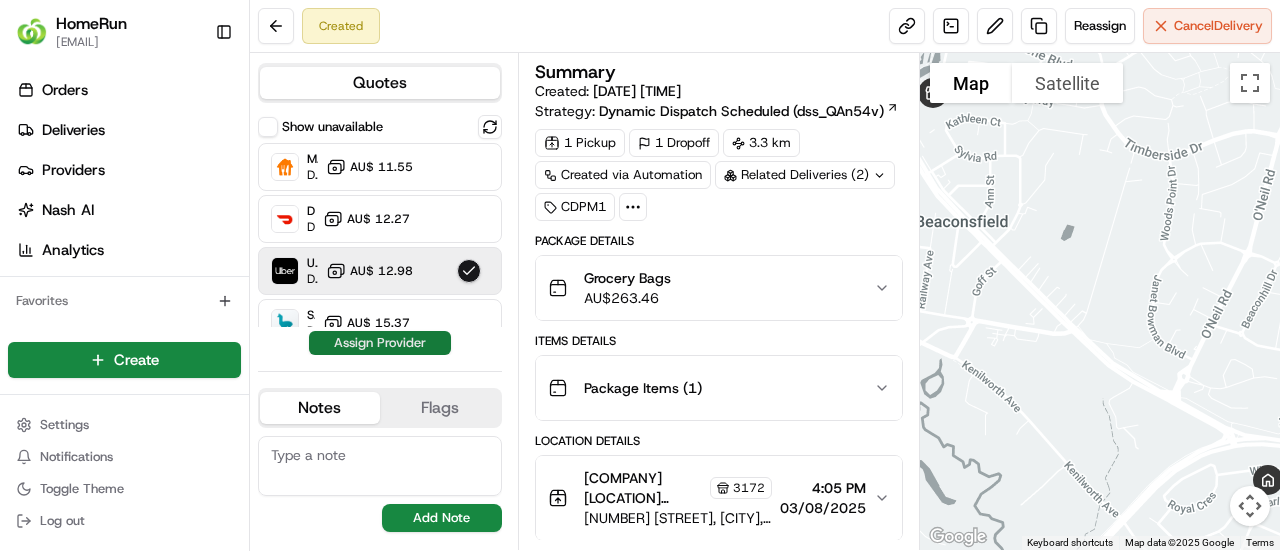 click on "Assign Provider" at bounding box center (380, 343) 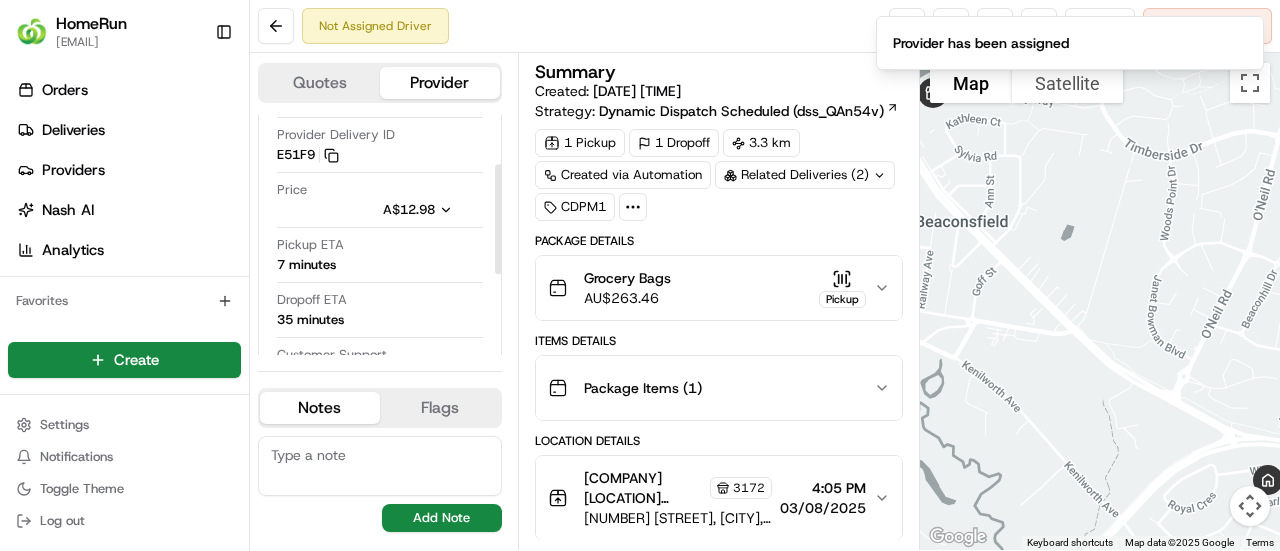 scroll, scrollTop: 200, scrollLeft: 0, axis: vertical 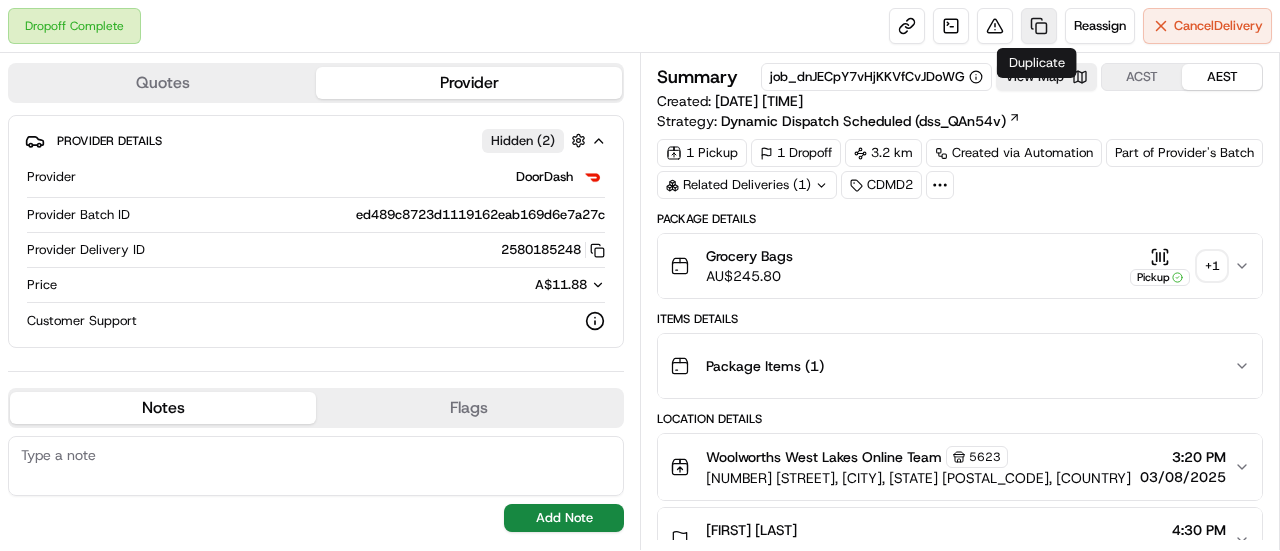 click at bounding box center (1039, 26) 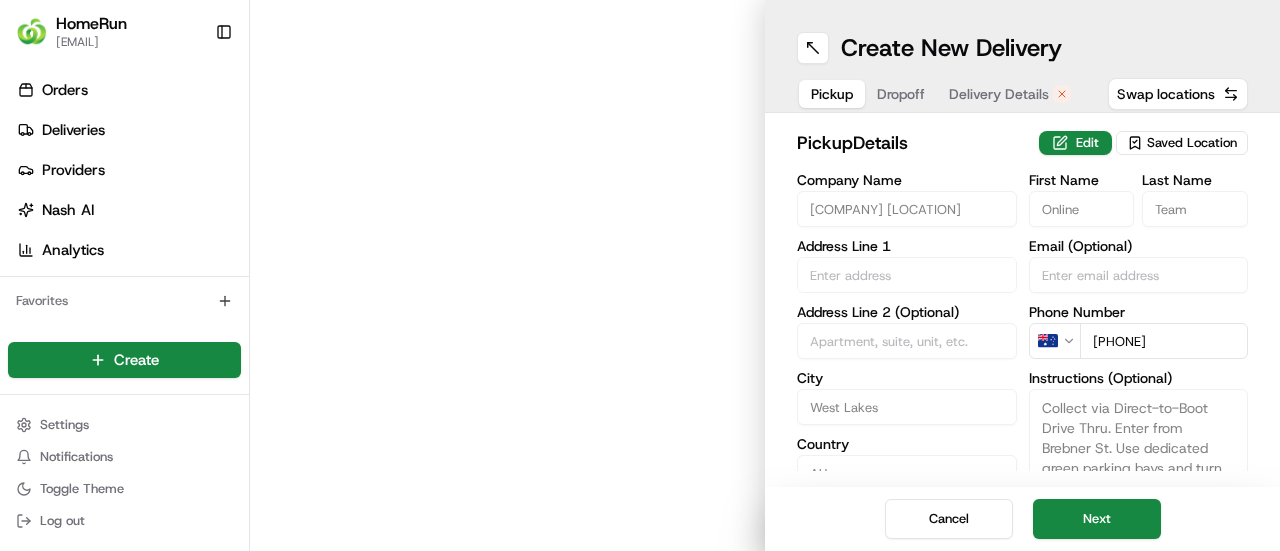 type on "[NUMBER] [STREET]" 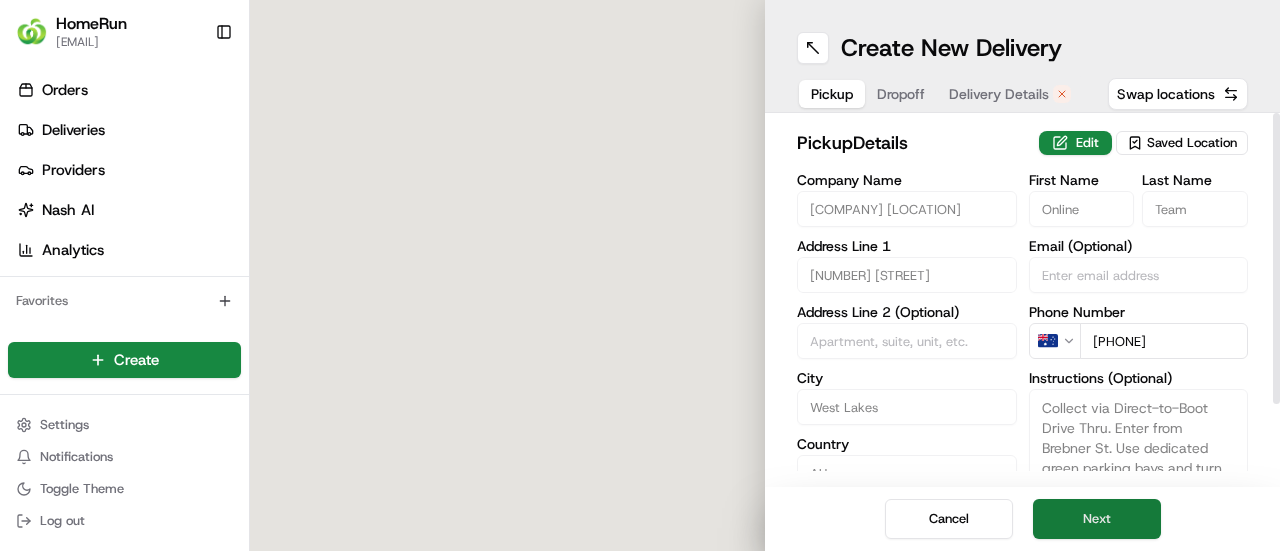 click on "Next" at bounding box center [1097, 519] 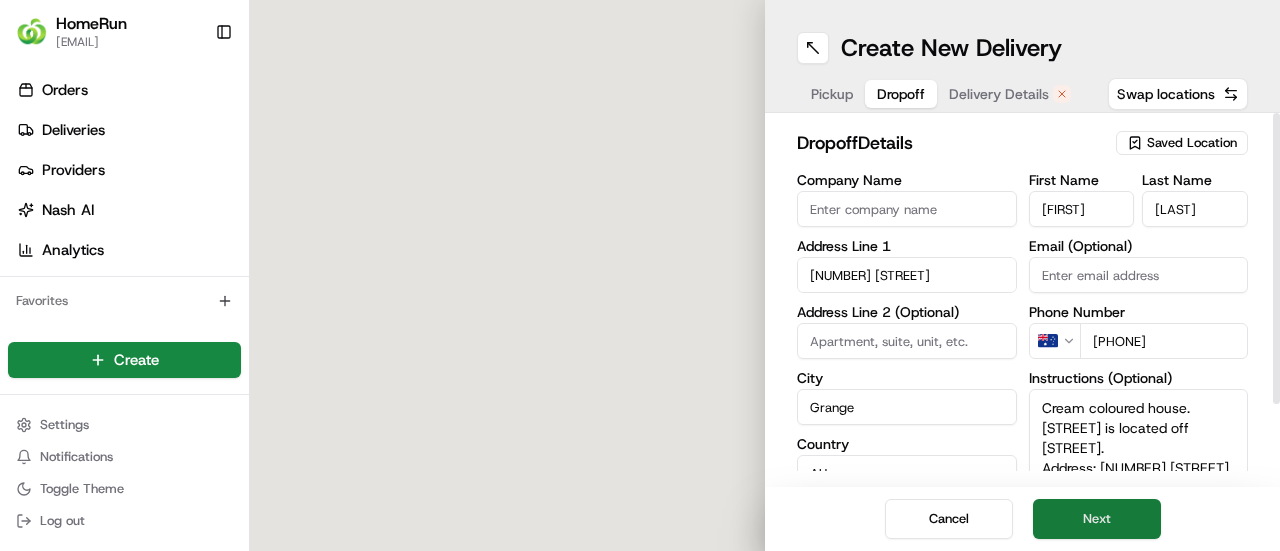 click on "Next" at bounding box center [1097, 519] 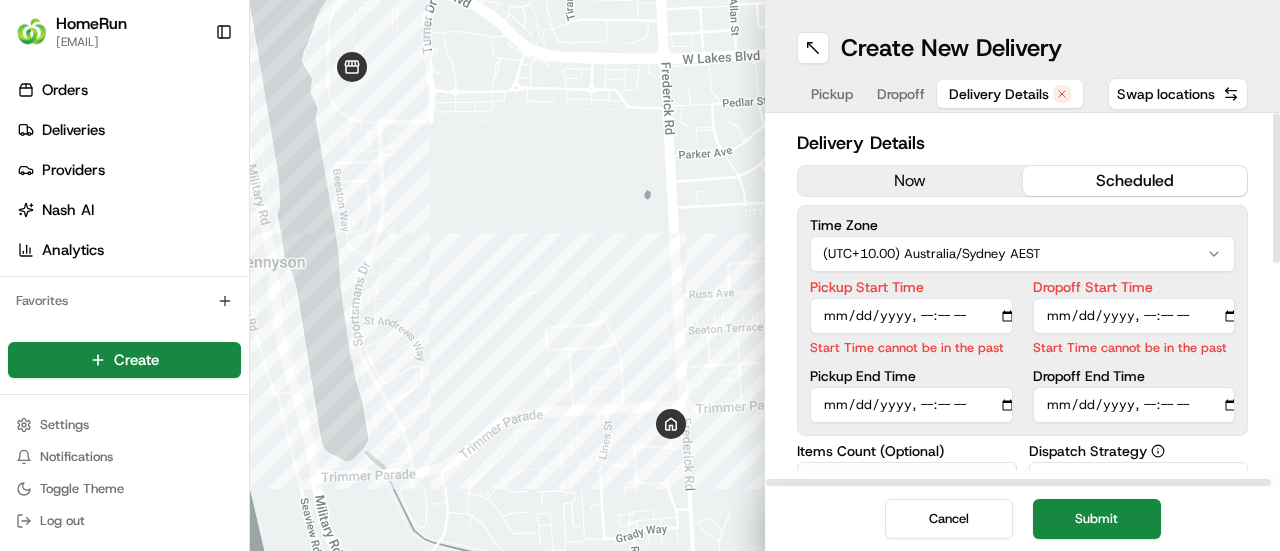 click on "now" at bounding box center (910, 181) 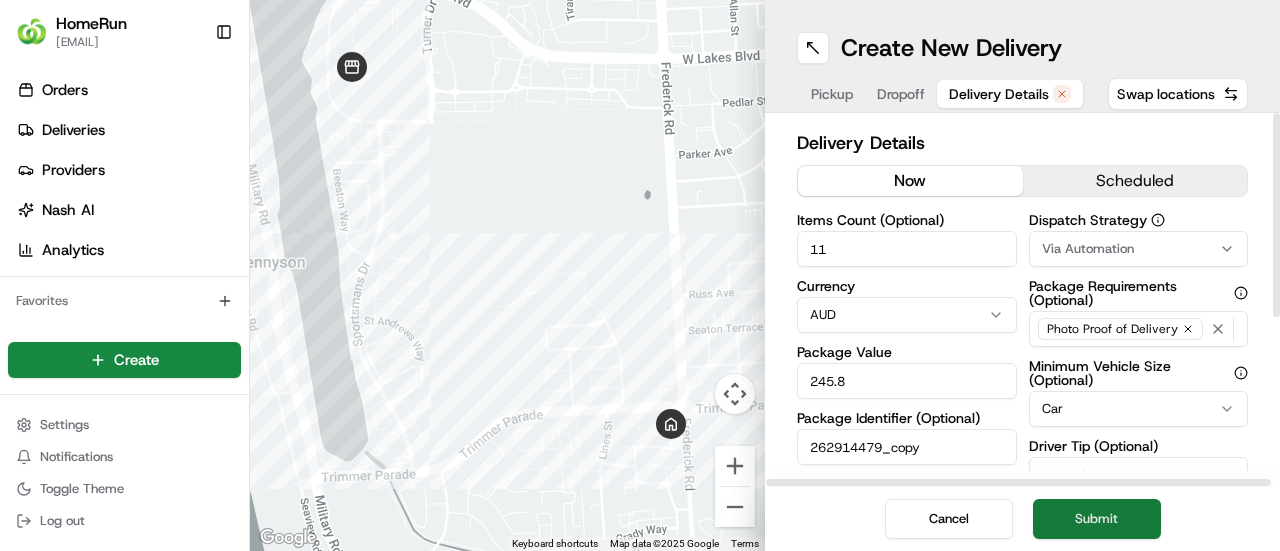 click on "Submit" at bounding box center [1097, 519] 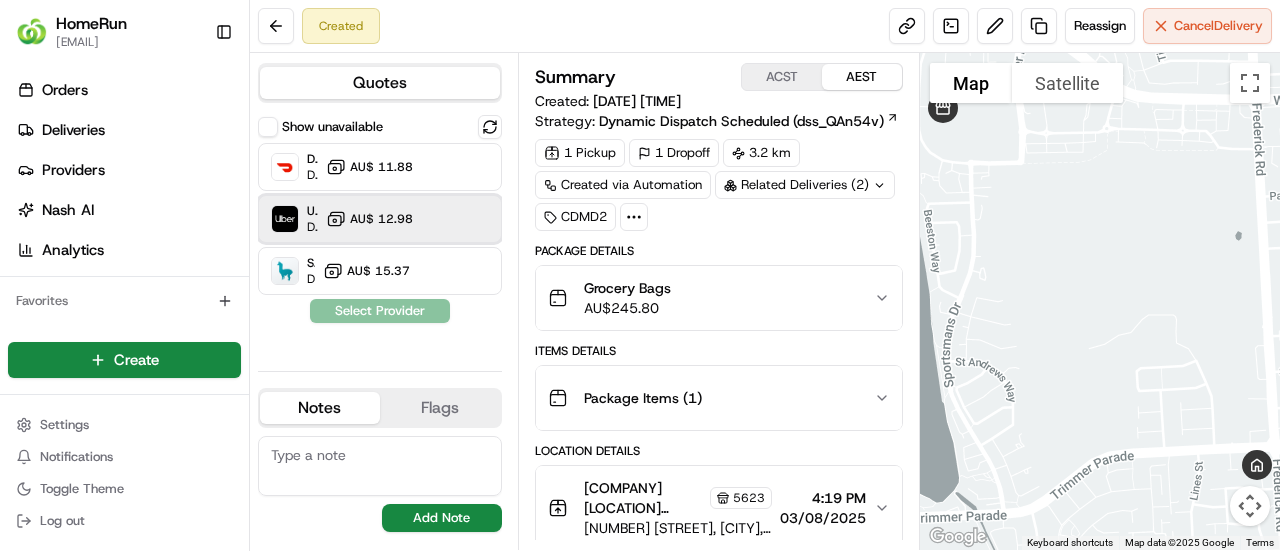 click on "Uber Dropoff ETA   41 minutes AU$   12.98" at bounding box center [380, 219] 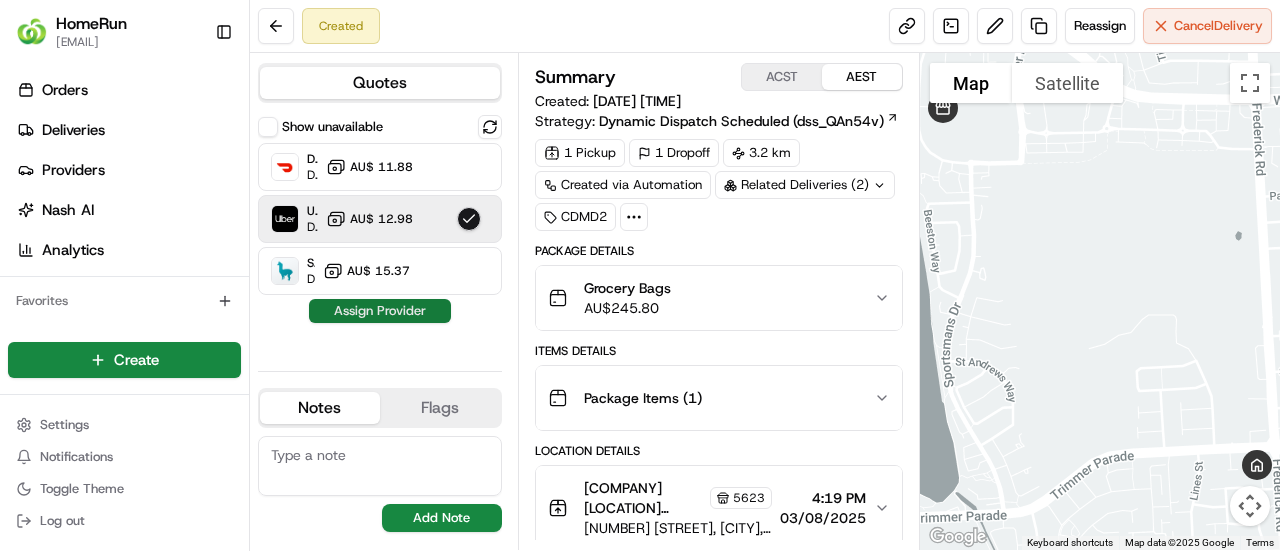 click on "Assign Provider" at bounding box center (380, 311) 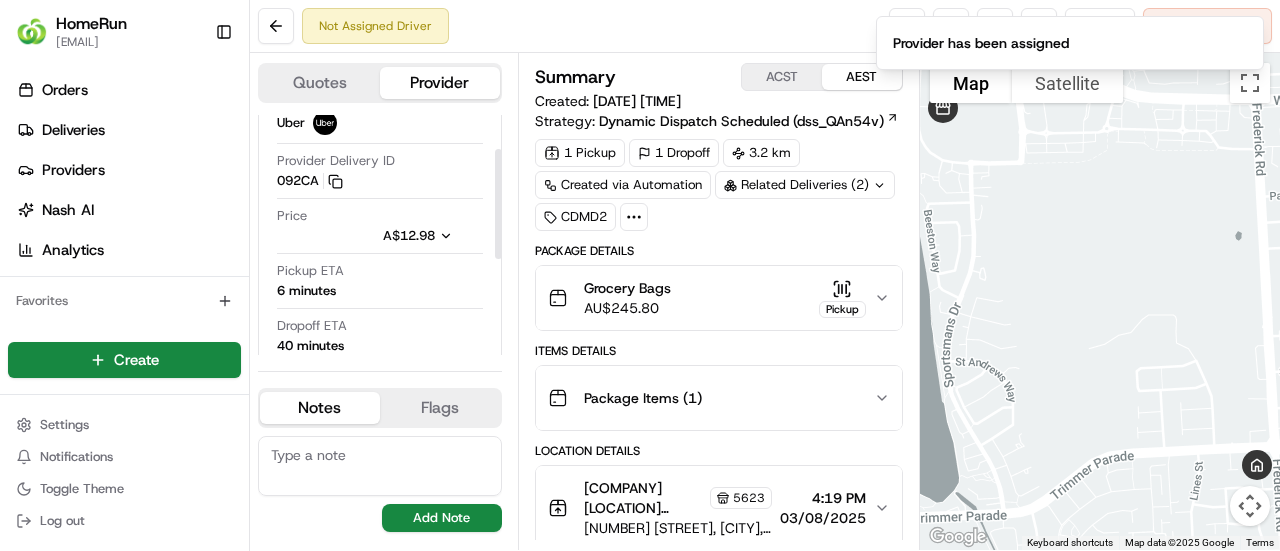 scroll, scrollTop: 100, scrollLeft: 0, axis: vertical 